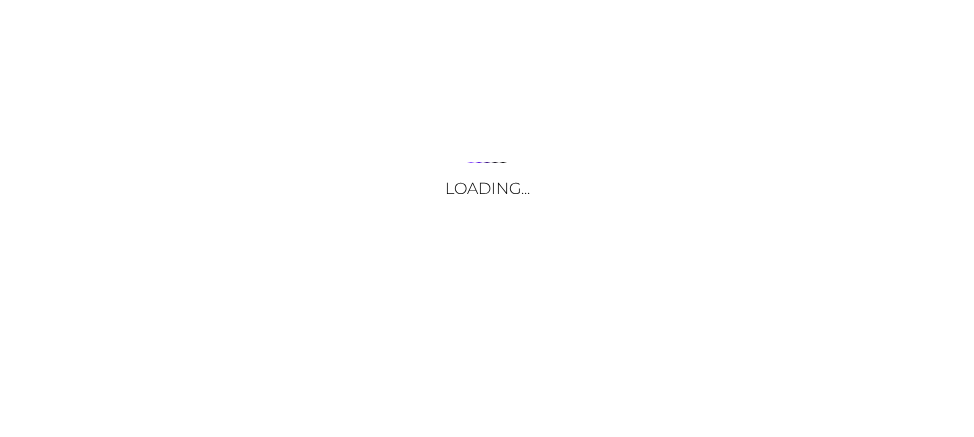 scroll, scrollTop: 0, scrollLeft: 0, axis: both 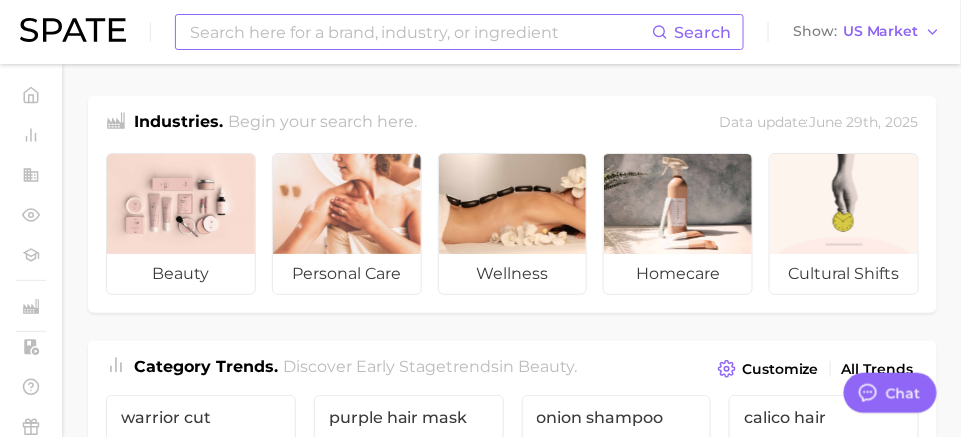 type on "x" 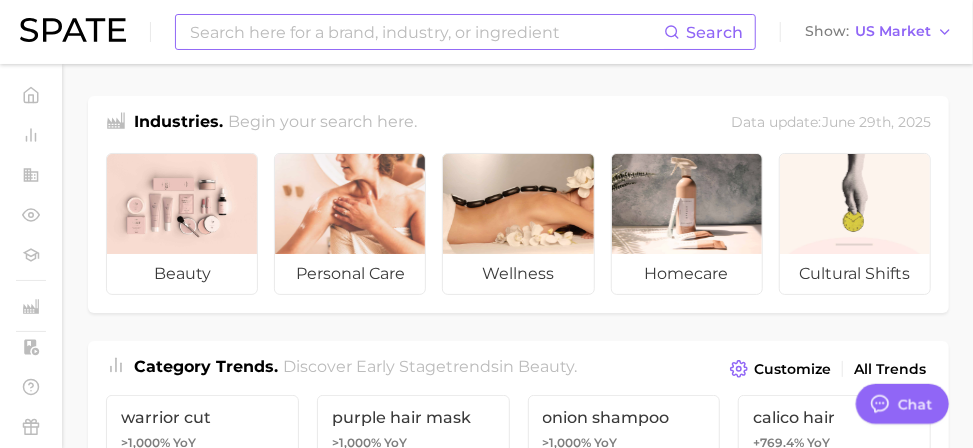 click at bounding box center (426, 32) 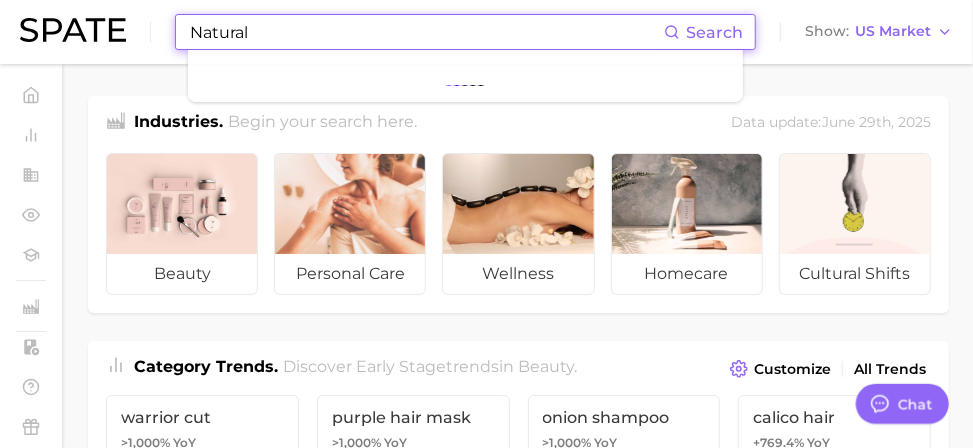 type on "Natural" 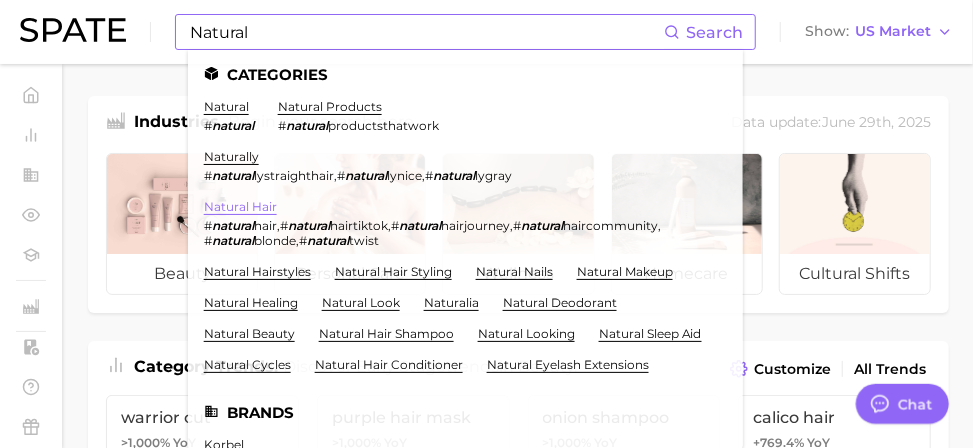 click on "natural hair" at bounding box center (240, 206) 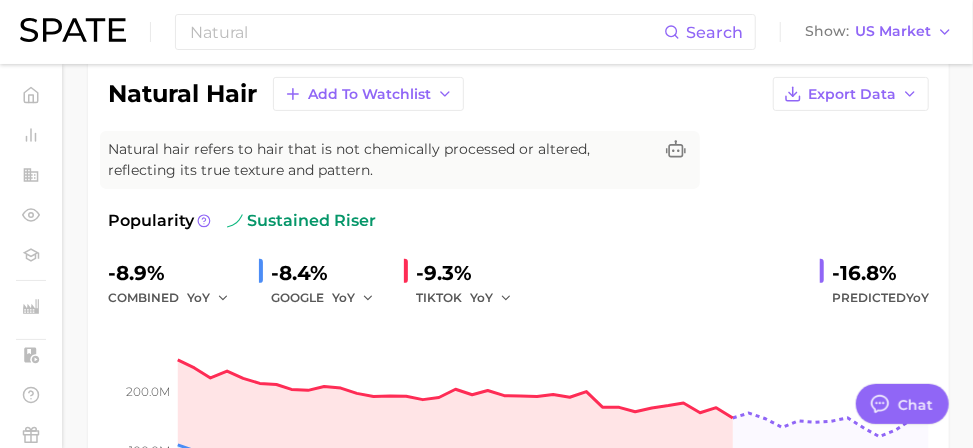 type on "x" 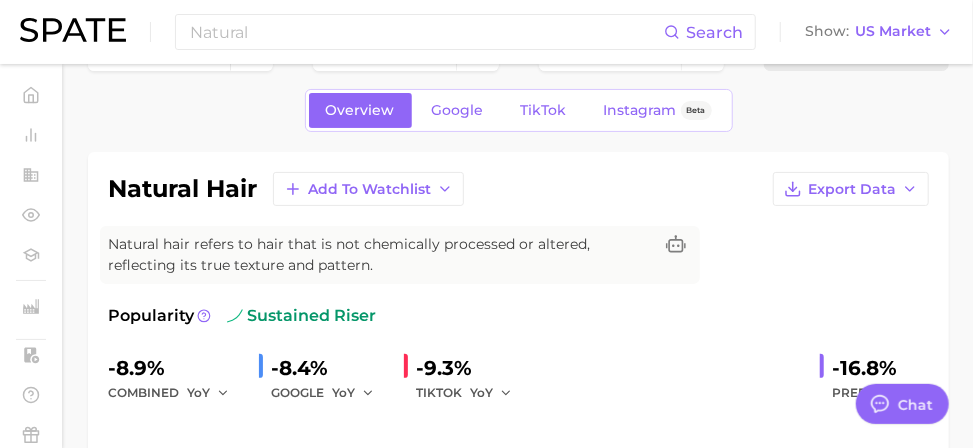 scroll, scrollTop: 0, scrollLeft: 0, axis: both 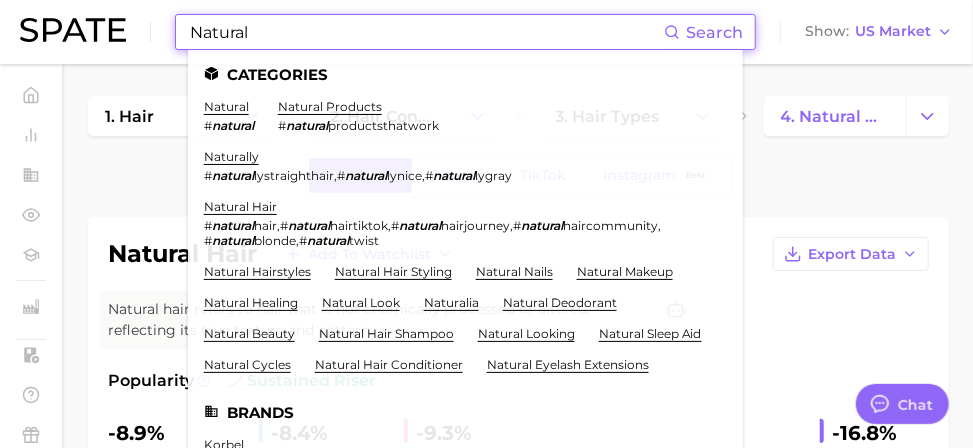 click on "Natural" at bounding box center (426, 32) 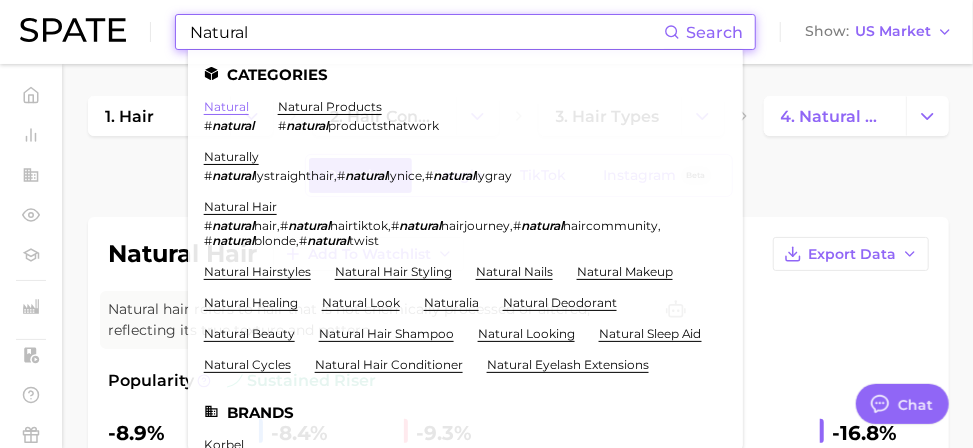 click on "natural" at bounding box center [226, 106] 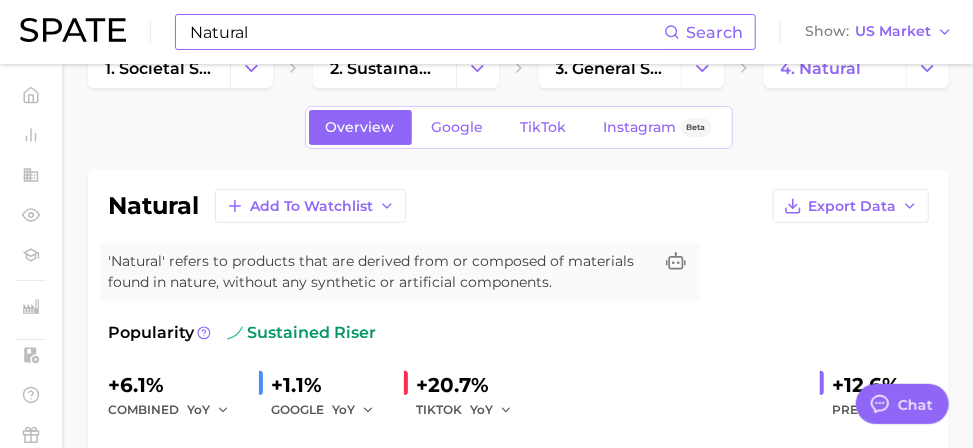 scroll, scrollTop: 80, scrollLeft: 0, axis: vertical 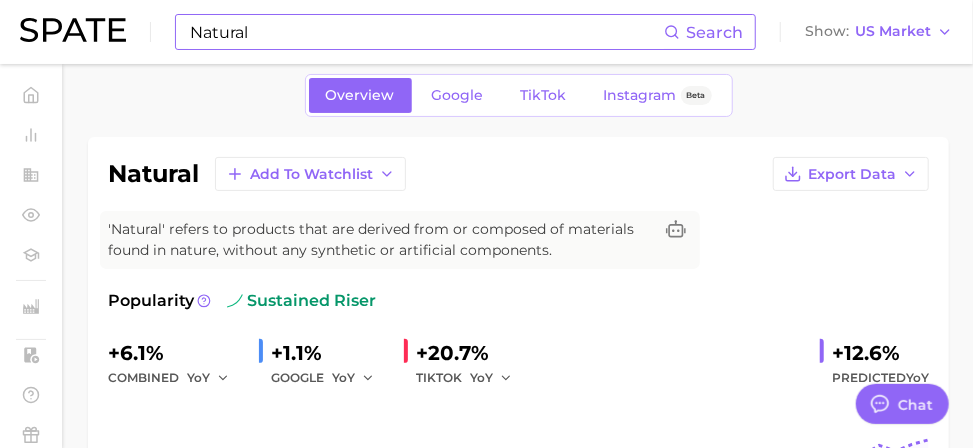 click on "Natural" at bounding box center (426, 32) 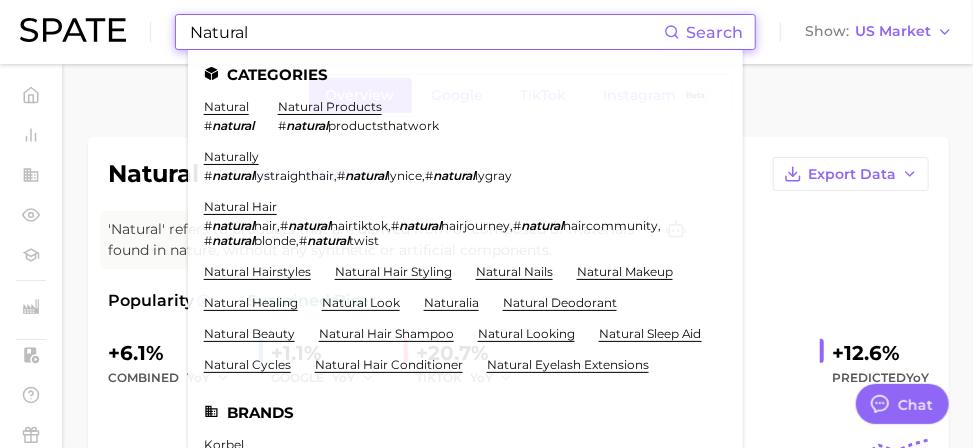 click on "Natural" at bounding box center [426, 32] 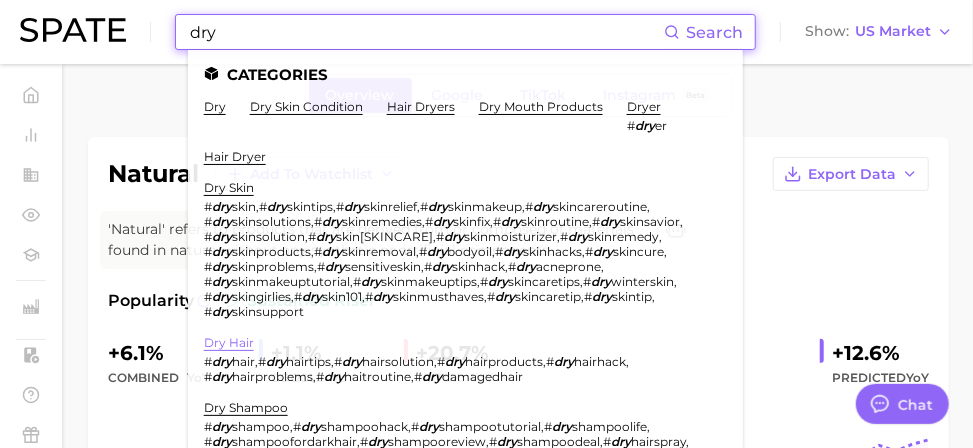 click on "dry hair" at bounding box center (229, 342) 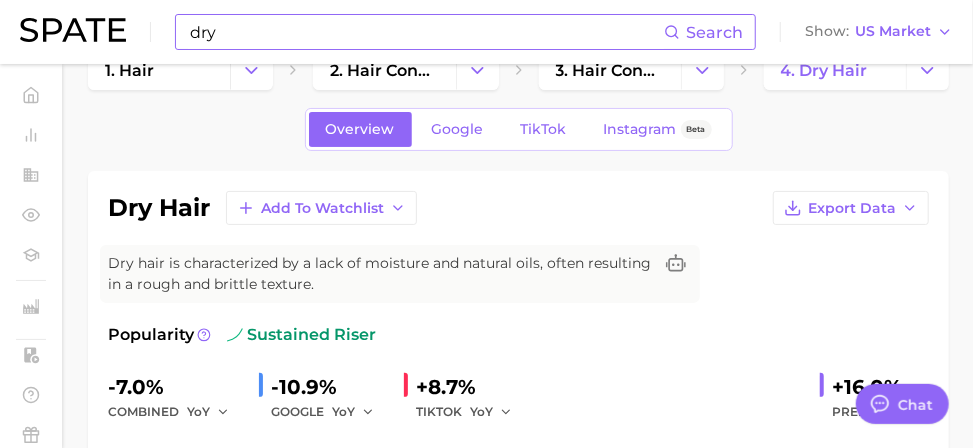 scroll, scrollTop: 80, scrollLeft: 0, axis: vertical 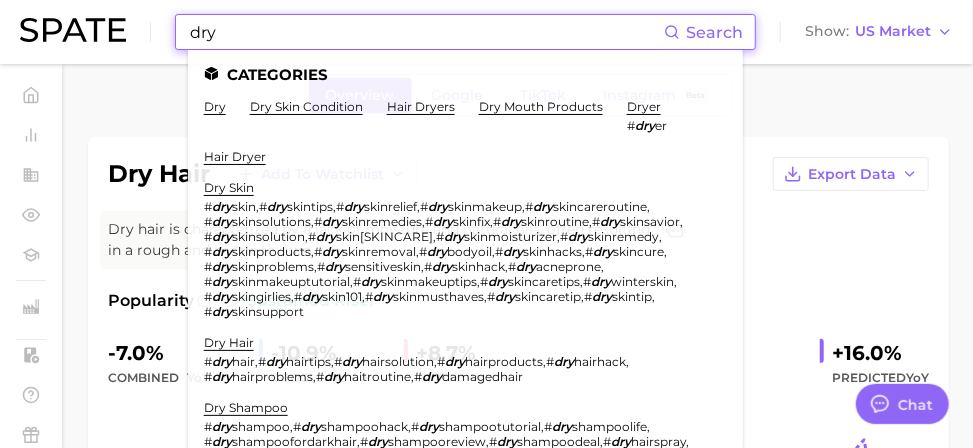 drag, startPoint x: 228, startPoint y: 32, endPoint x: 5, endPoint y: 30, distance: 223.00897 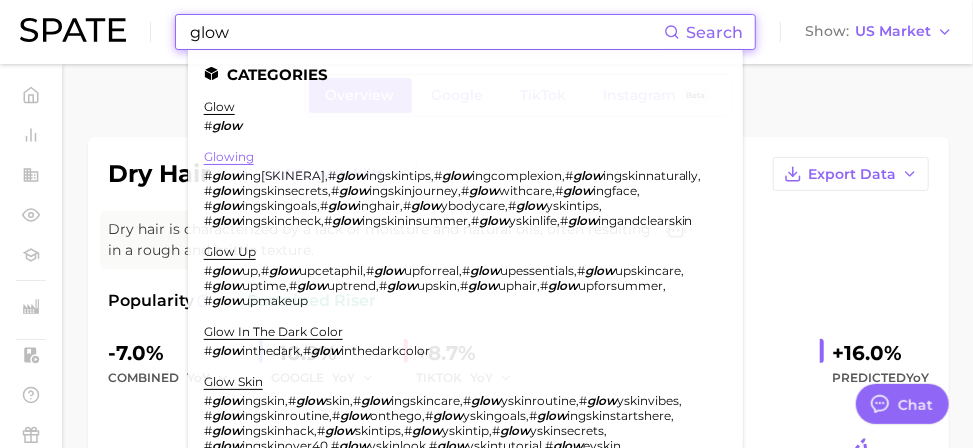click on "glowing" at bounding box center [229, 156] 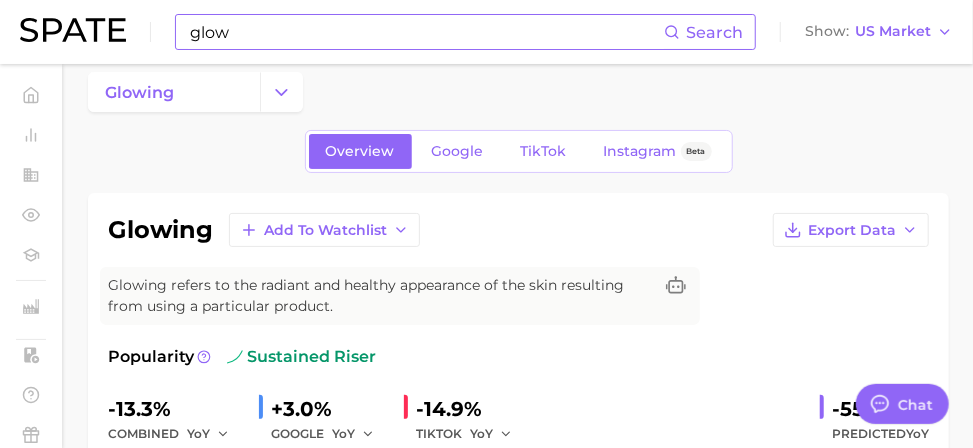 scroll, scrollTop: 0, scrollLeft: 0, axis: both 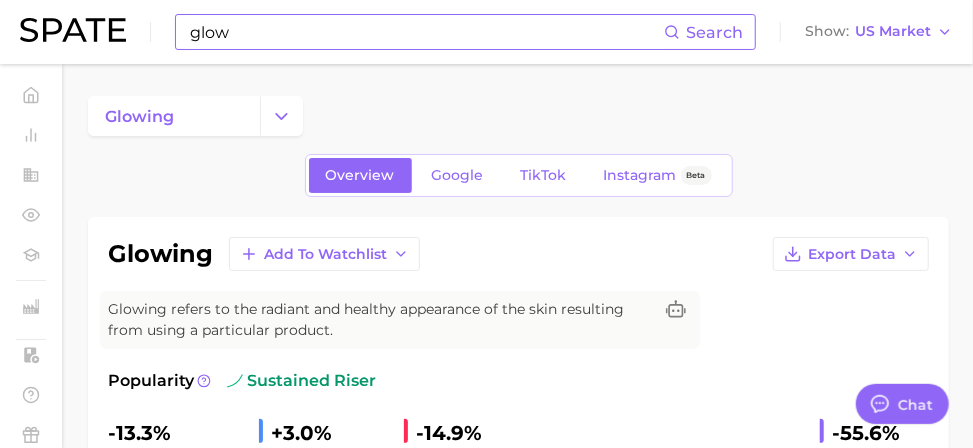 click on "glow" at bounding box center [426, 32] 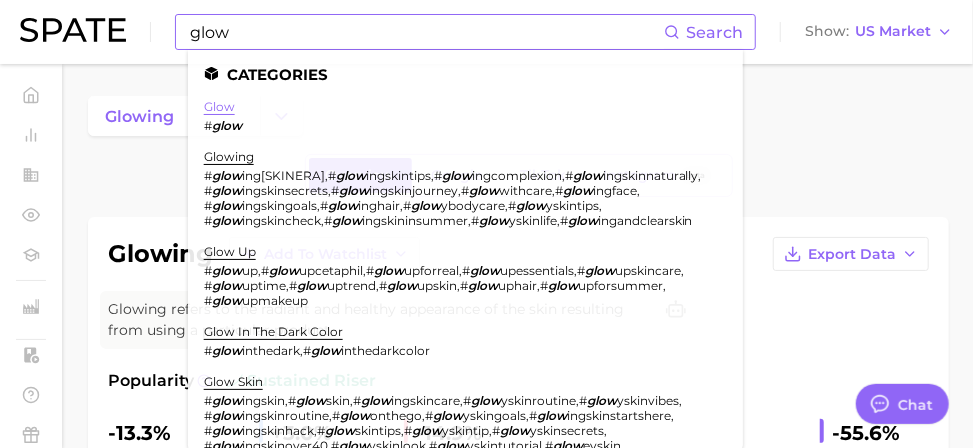 click on "glow" at bounding box center (219, 106) 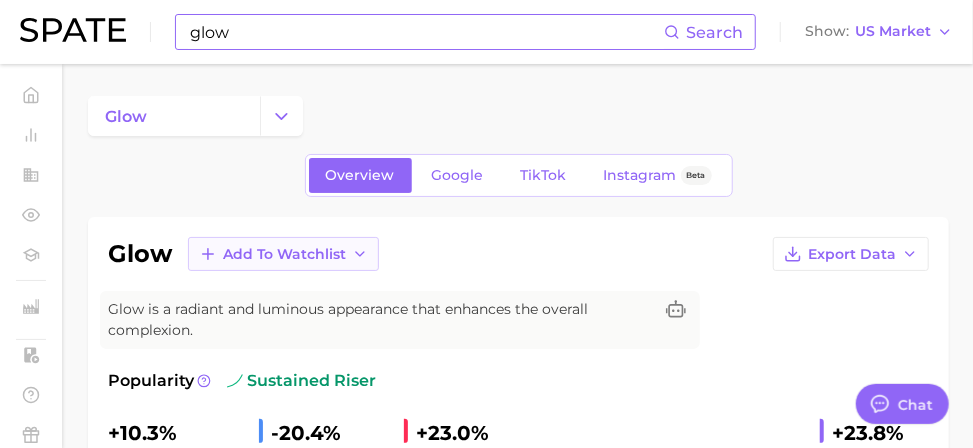 scroll, scrollTop: 80, scrollLeft: 0, axis: vertical 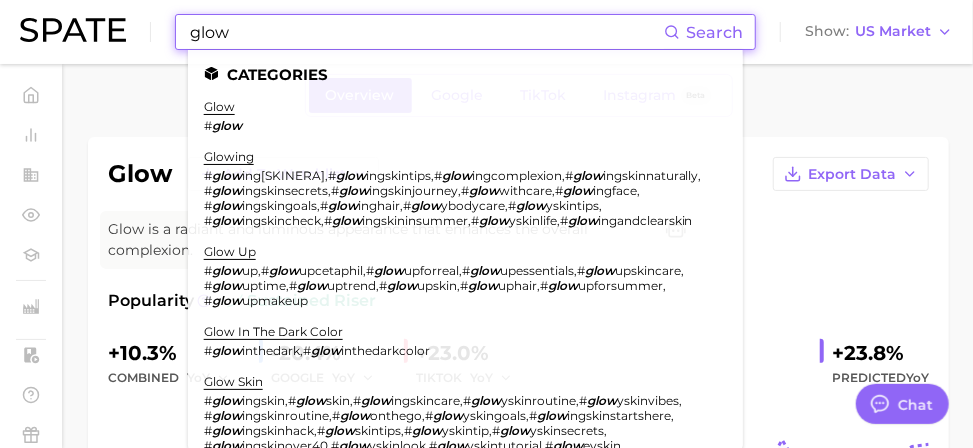 drag, startPoint x: 251, startPoint y: 36, endPoint x: 19, endPoint y: 21, distance: 232.4844 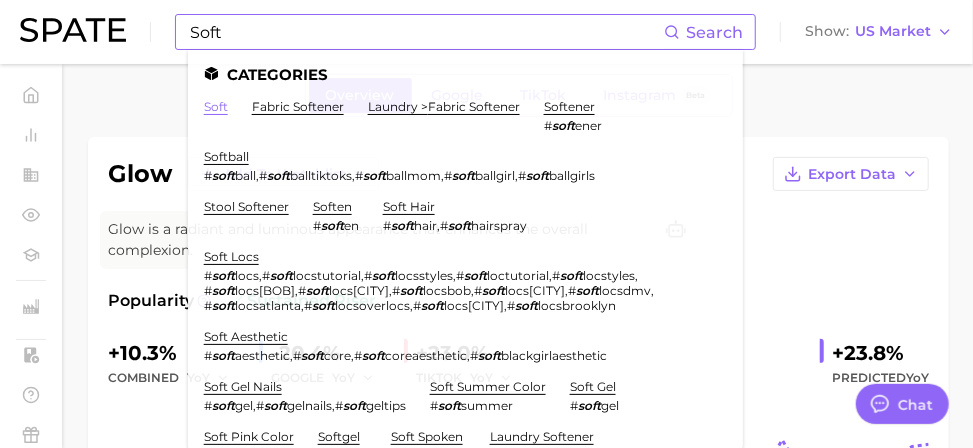 click on "soft" at bounding box center [216, 106] 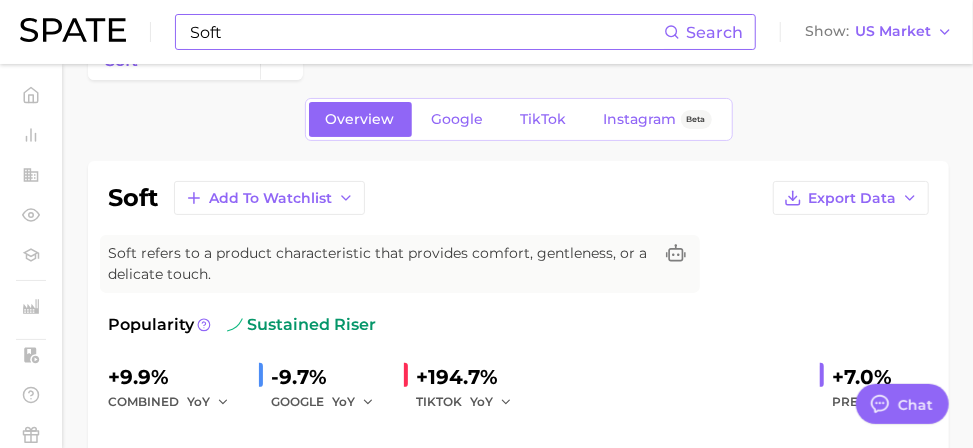 scroll, scrollTop: 80, scrollLeft: 0, axis: vertical 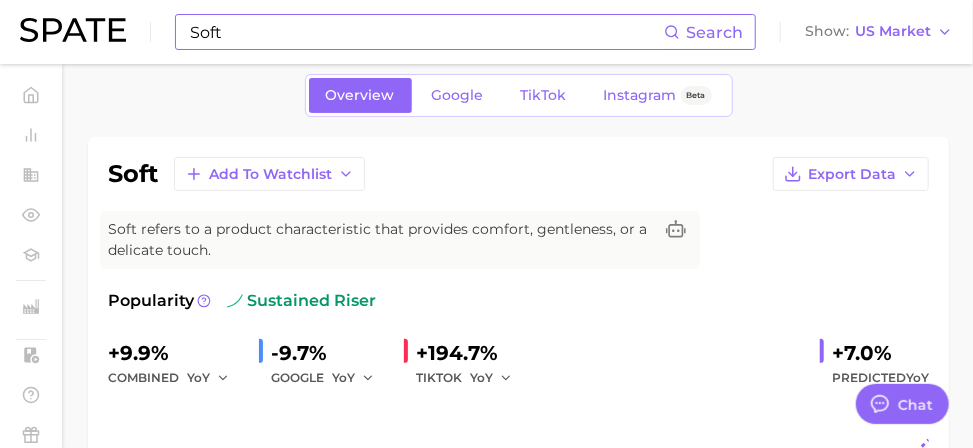click on "Soft" at bounding box center [426, 32] 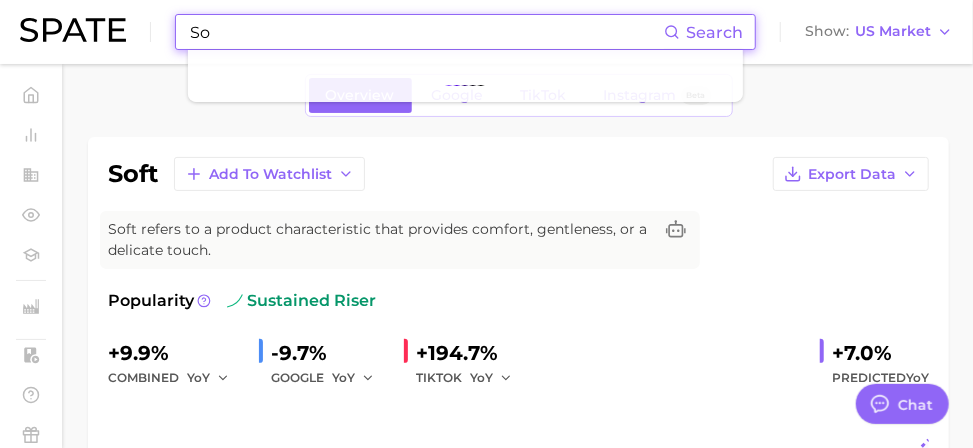 type on "S" 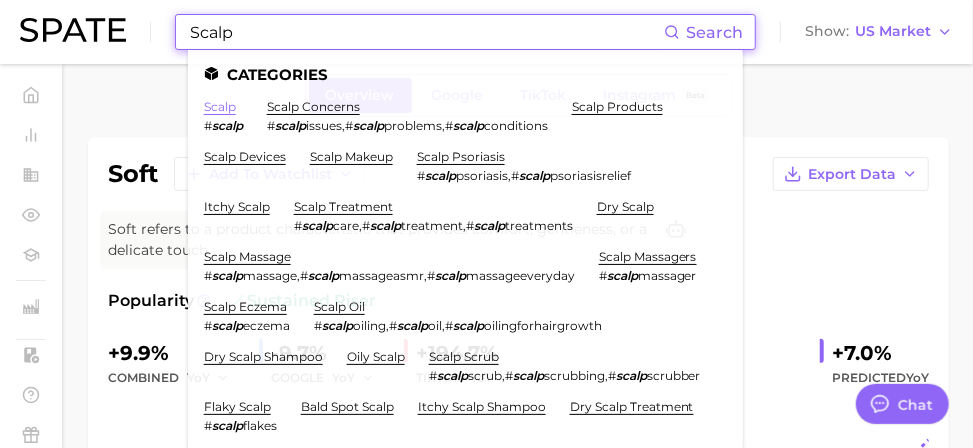 click on "scalp" at bounding box center (220, 106) 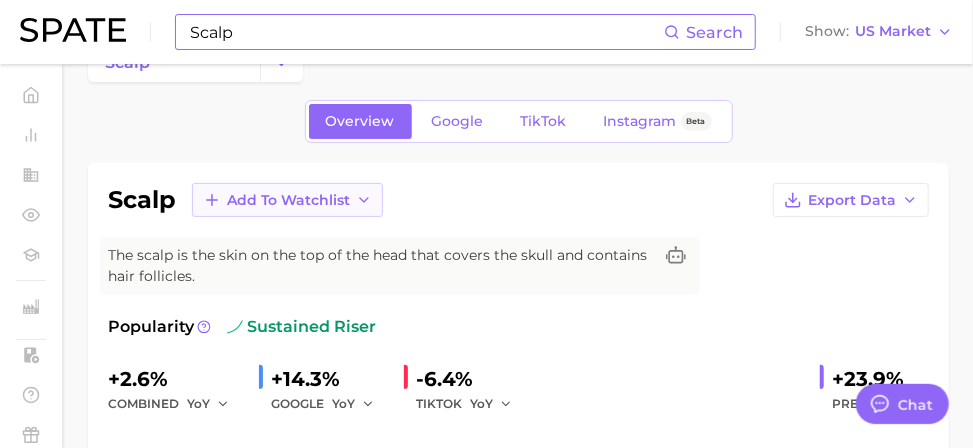 scroll, scrollTop: 80, scrollLeft: 0, axis: vertical 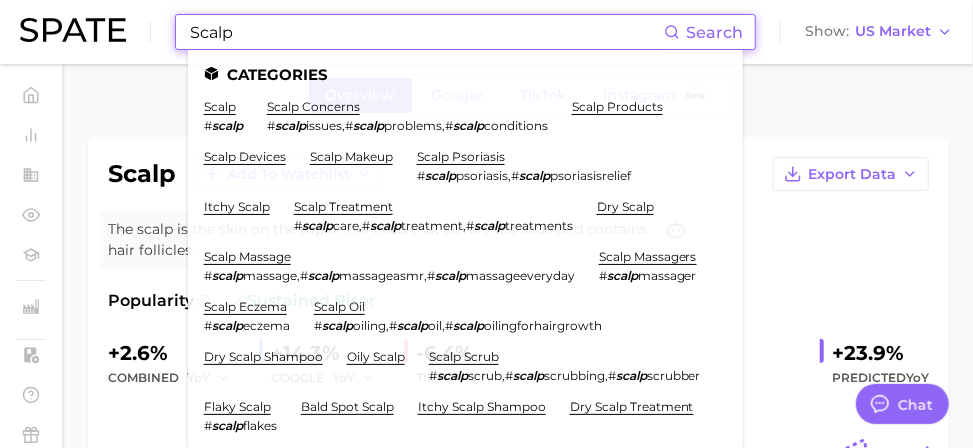 click on "Scalp" at bounding box center [426, 32] 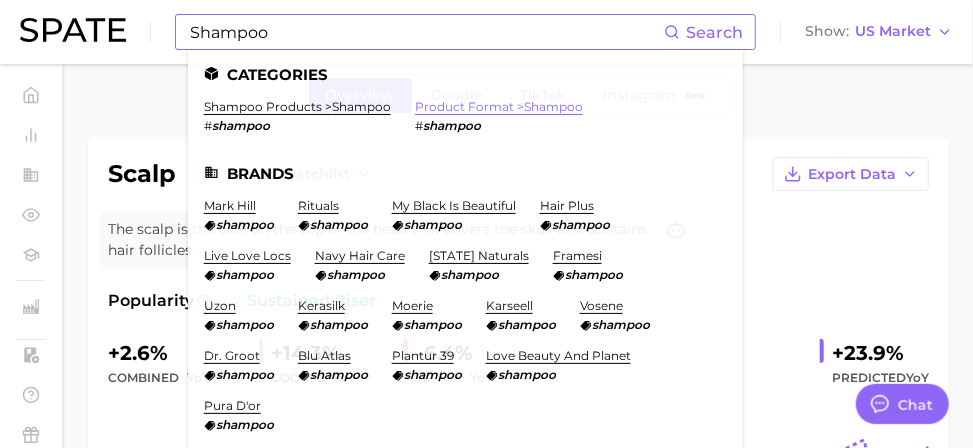 click on "product format >  shampoo" at bounding box center (499, 106) 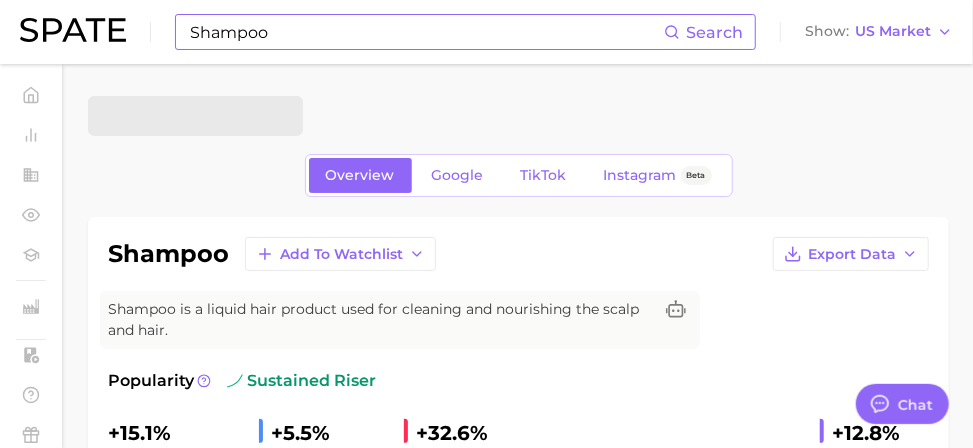 scroll, scrollTop: 80, scrollLeft: 0, axis: vertical 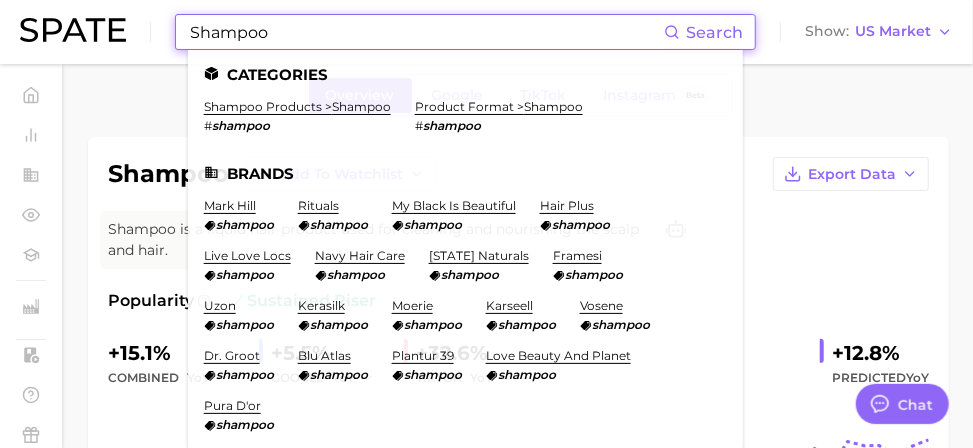 drag, startPoint x: 291, startPoint y: 35, endPoint x: 94, endPoint y: 19, distance: 197.64868 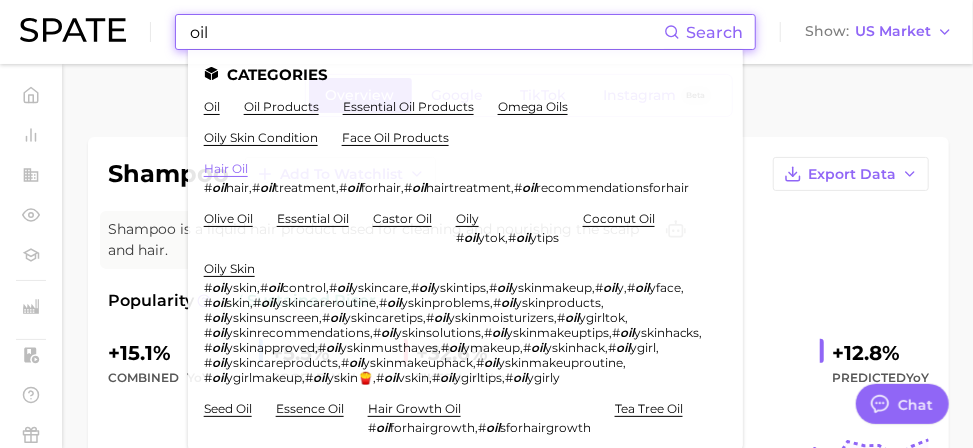 click on "hair oil" at bounding box center [226, 168] 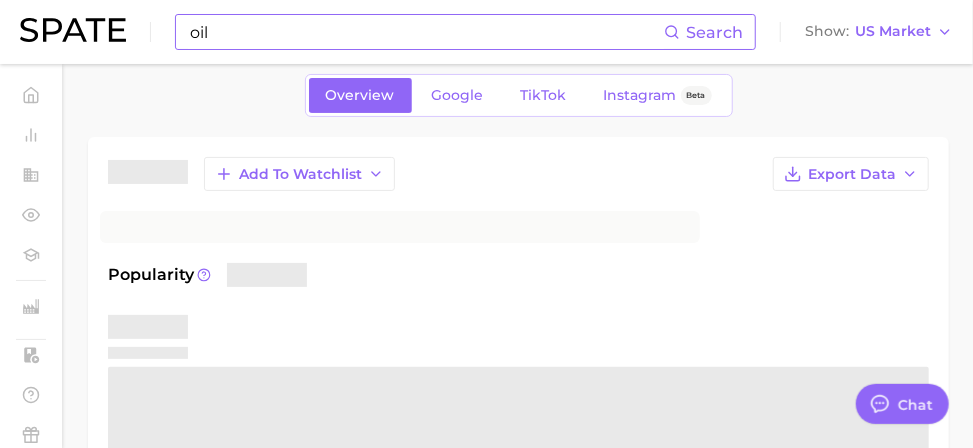 scroll, scrollTop: 0, scrollLeft: 0, axis: both 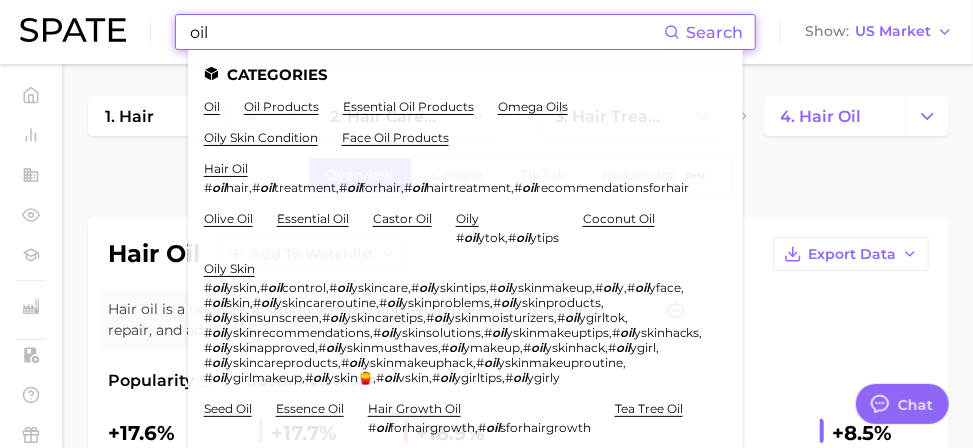 drag, startPoint x: 221, startPoint y: 36, endPoint x: -25, endPoint y: 20, distance: 246.51978 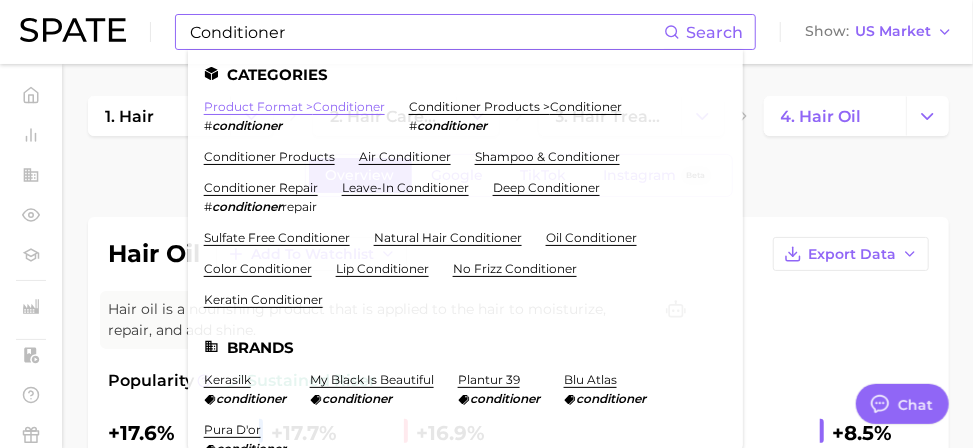 click on "product format >  conditioner" at bounding box center (294, 106) 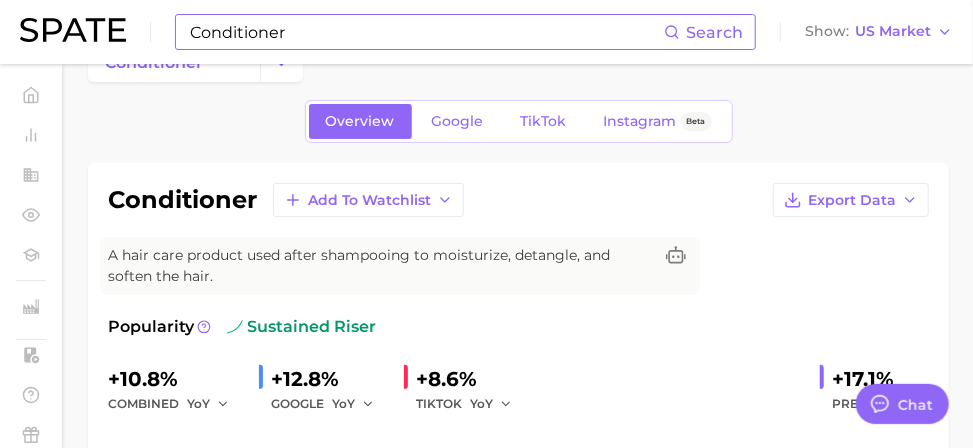 scroll, scrollTop: 80, scrollLeft: 0, axis: vertical 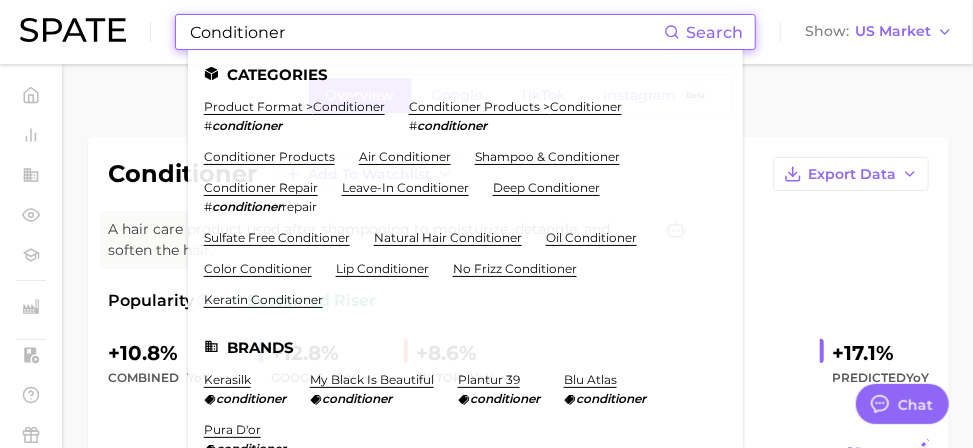 drag, startPoint x: 288, startPoint y: 28, endPoint x: 96, endPoint y: 34, distance: 192.09373 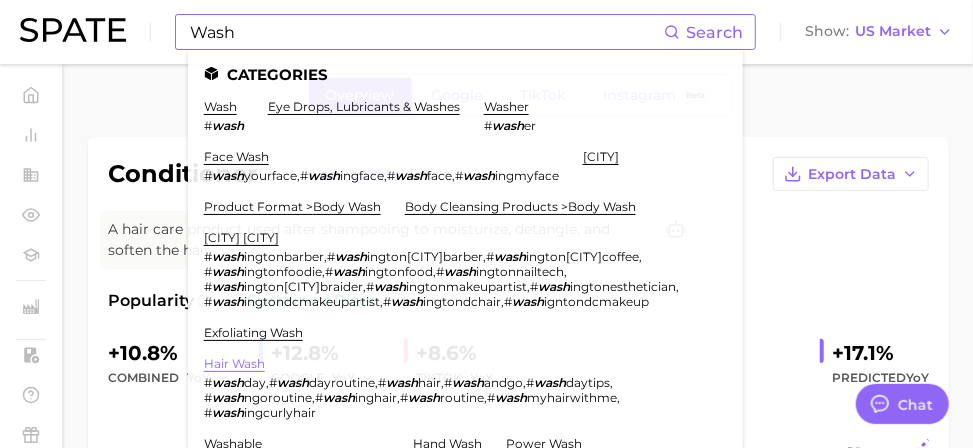 click on "hair wash" at bounding box center [234, 363] 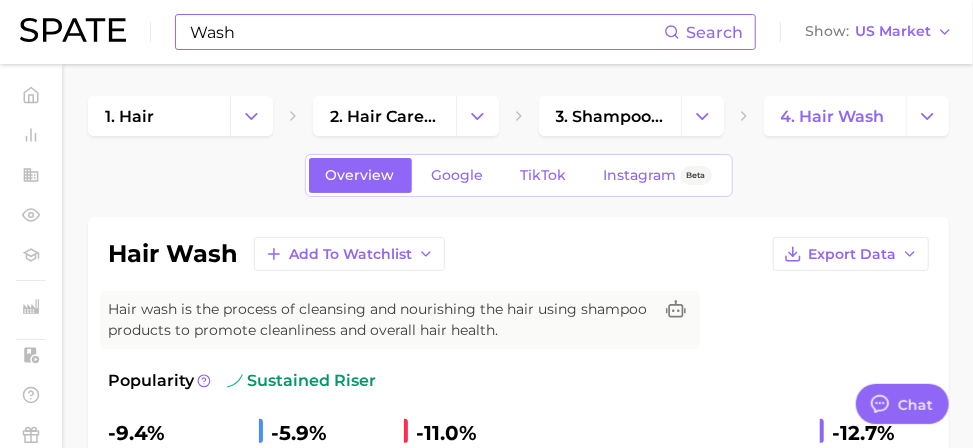 scroll, scrollTop: 80, scrollLeft: 0, axis: vertical 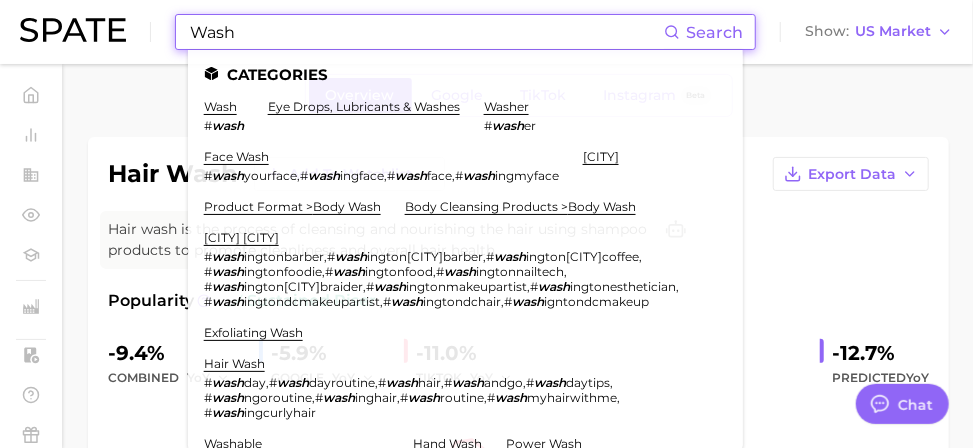 drag, startPoint x: 257, startPoint y: 37, endPoint x: 170, endPoint y: 29, distance: 87.36704 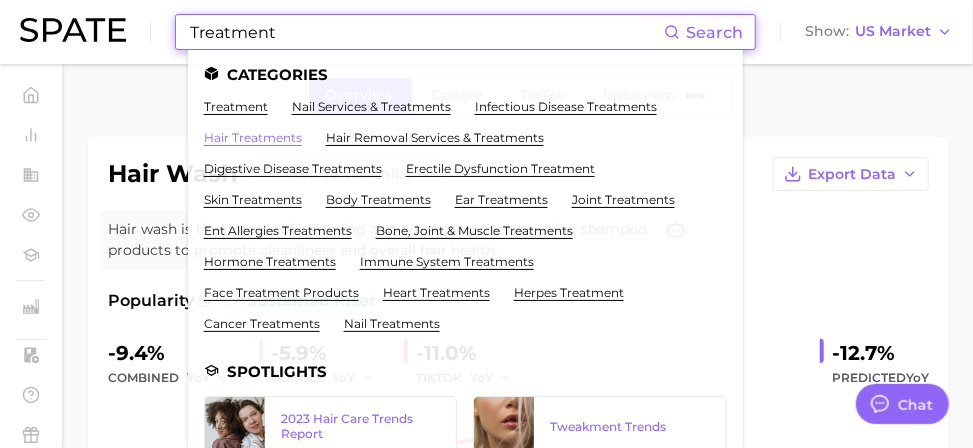 type on "Treatment" 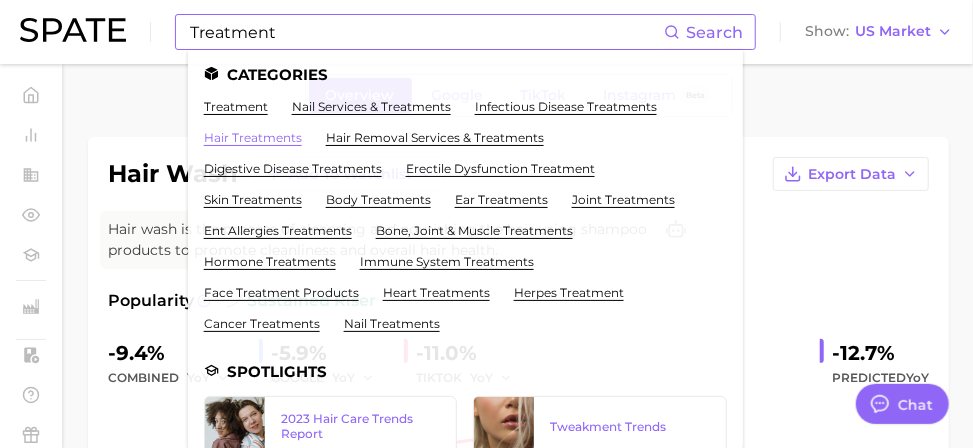 click on "hair treatments" at bounding box center (253, 137) 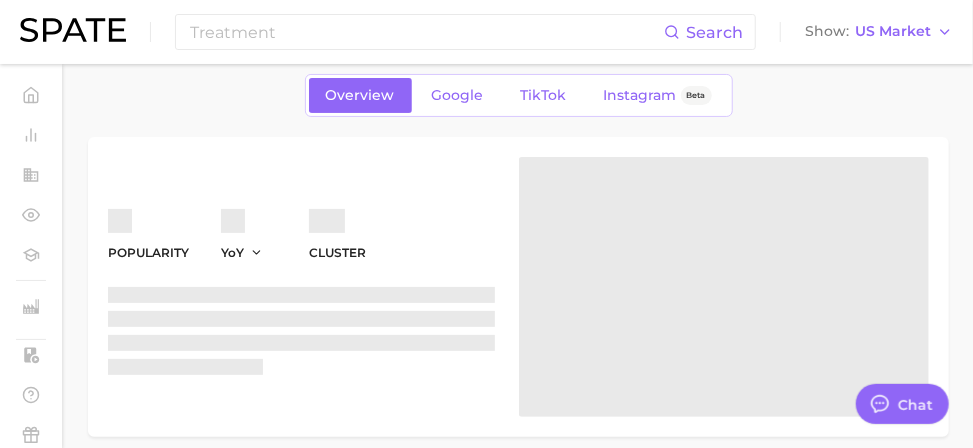 scroll, scrollTop: 0, scrollLeft: 0, axis: both 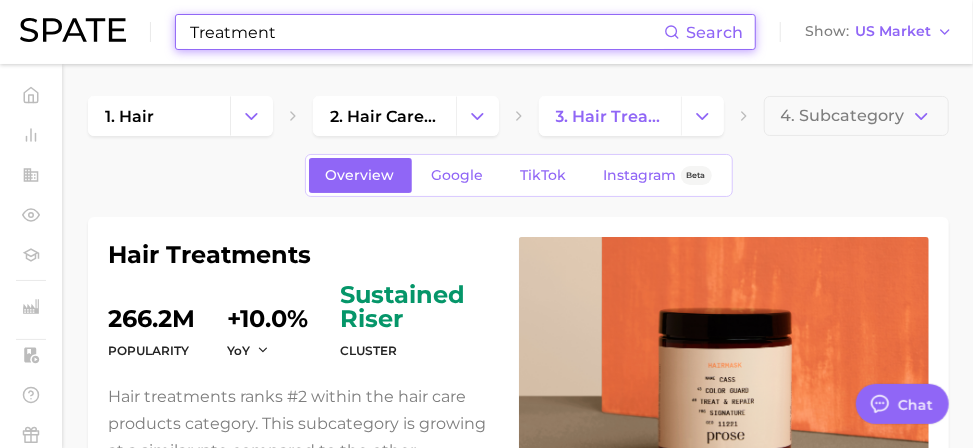 click on "Treatment" at bounding box center [426, 32] 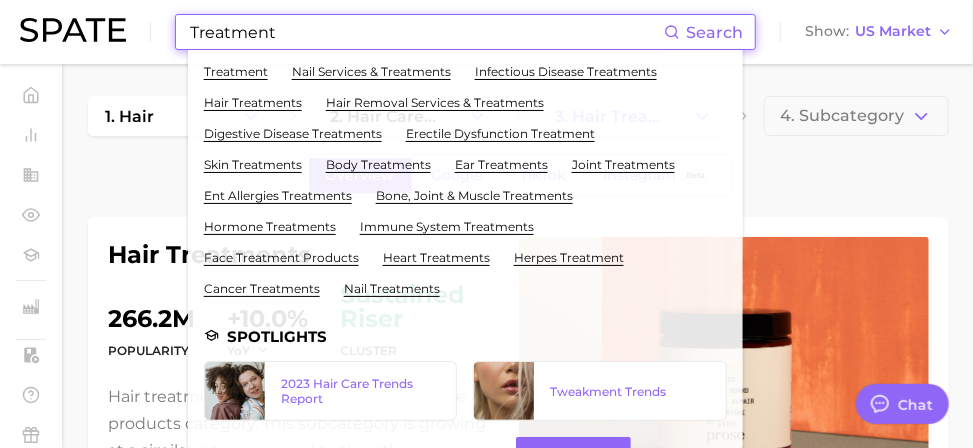 scroll, scrollTop: 66, scrollLeft: 0, axis: vertical 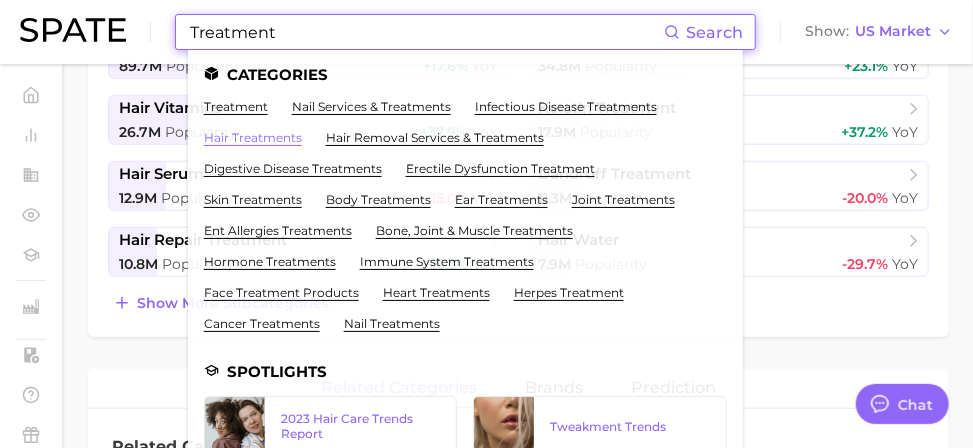 click on "hair treatments" at bounding box center [253, 137] 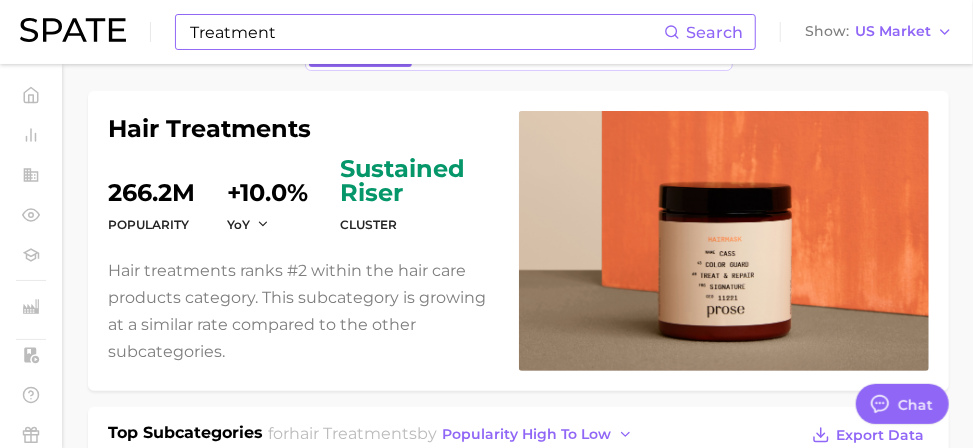 scroll, scrollTop: 80, scrollLeft: 0, axis: vertical 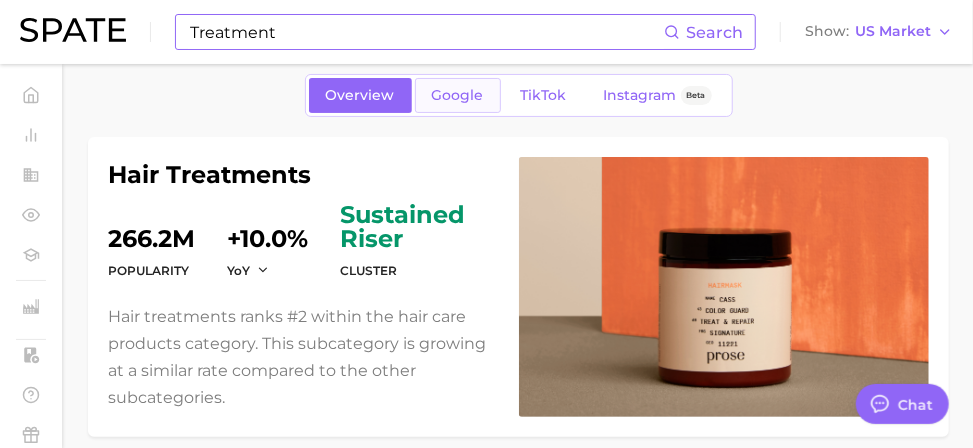 click on "Google" at bounding box center (458, 95) 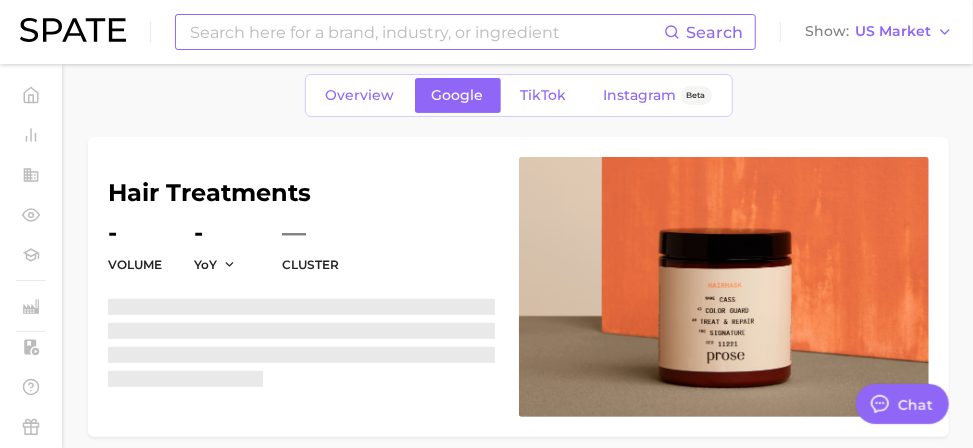 scroll, scrollTop: 0, scrollLeft: 0, axis: both 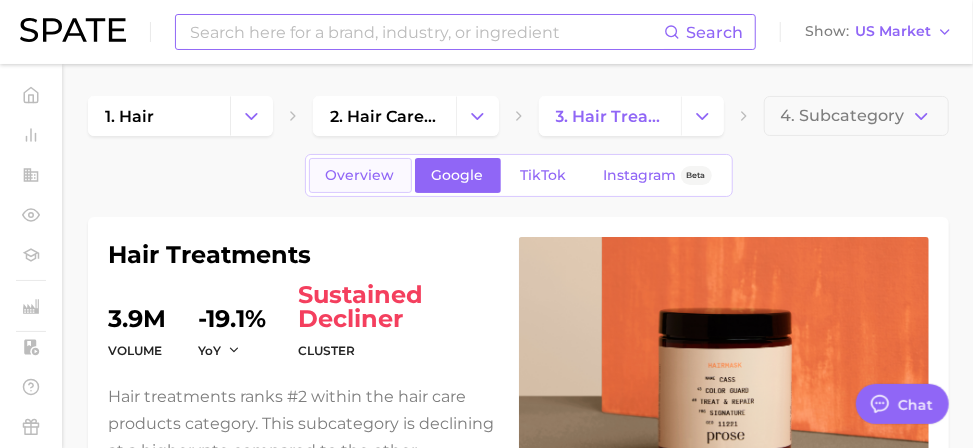 click on "Overview" at bounding box center [360, 175] 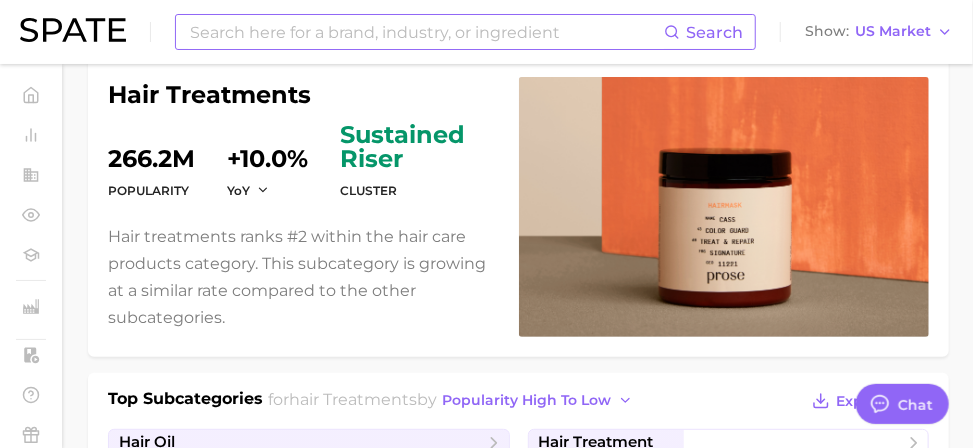 scroll, scrollTop: 0, scrollLeft: 0, axis: both 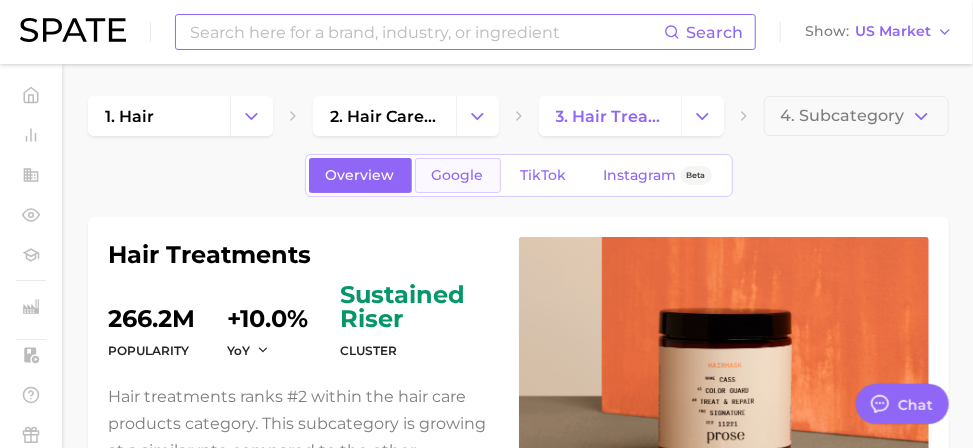 click on "Google" at bounding box center (458, 175) 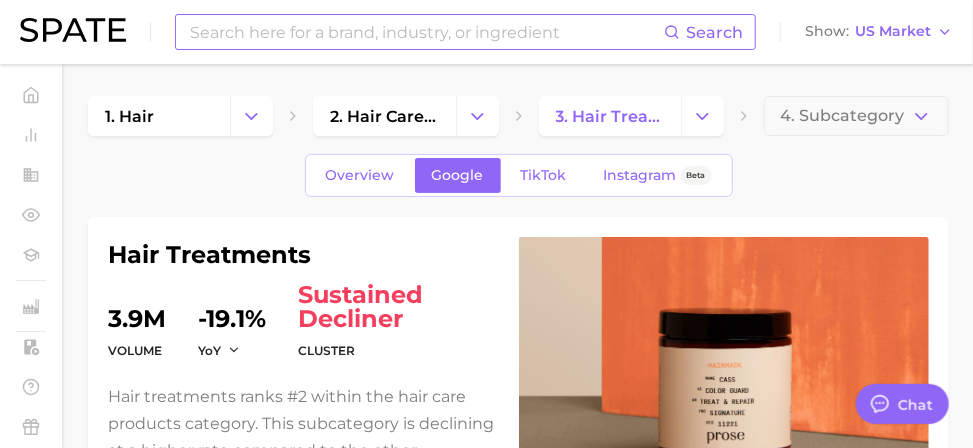scroll, scrollTop: 320, scrollLeft: 0, axis: vertical 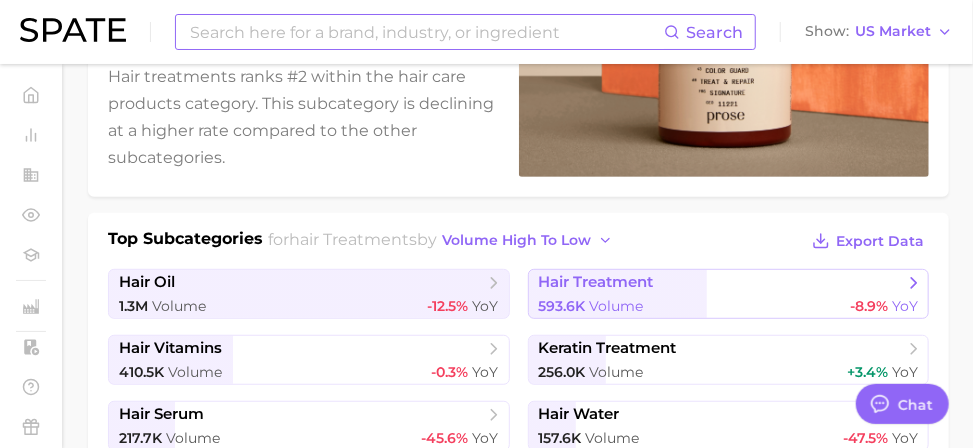 click on "hair treatment" at bounding box center (721, 283) 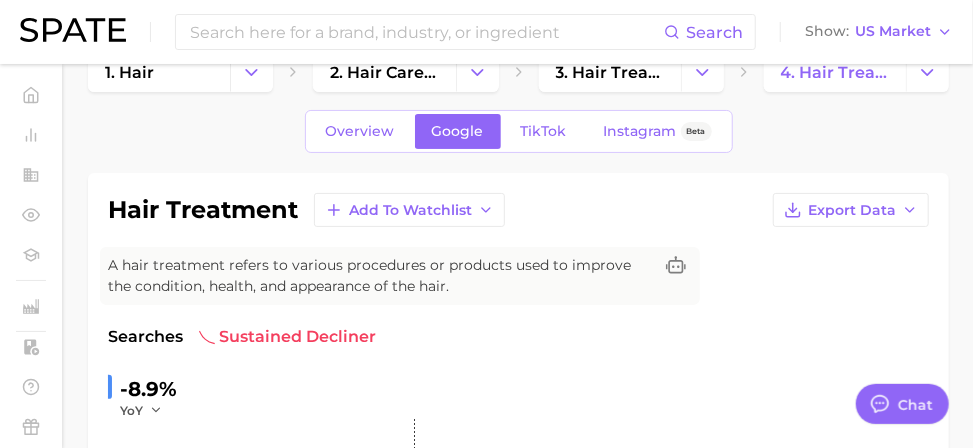 scroll, scrollTop: 0, scrollLeft: 0, axis: both 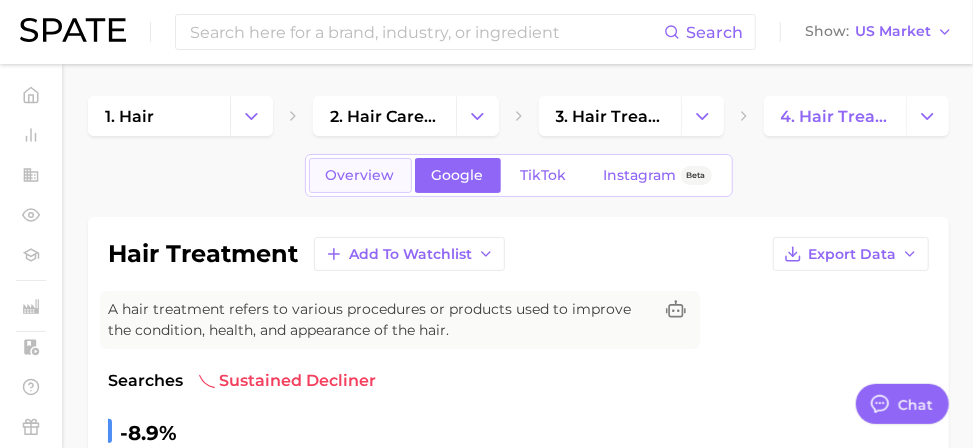 click on "Overview" at bounding box center (360, 175) 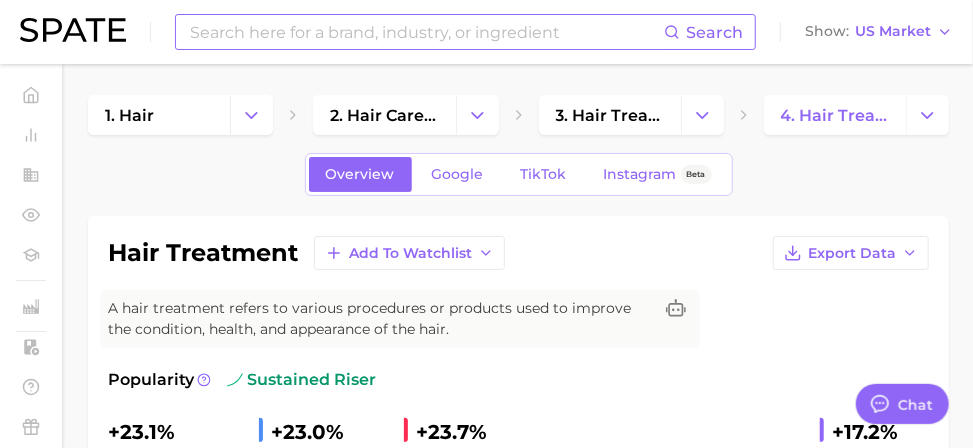scroll, scrollTop: 0, scrollLeft: 0, axis: both 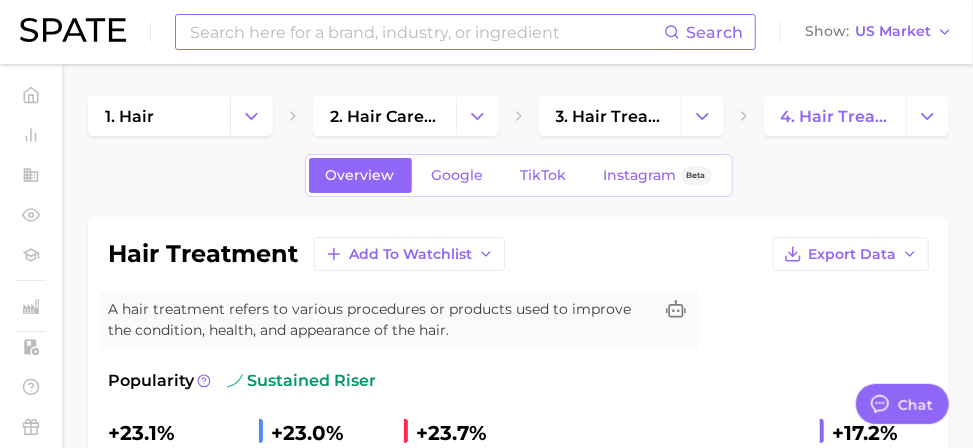 click at bounding box center [426, 32] 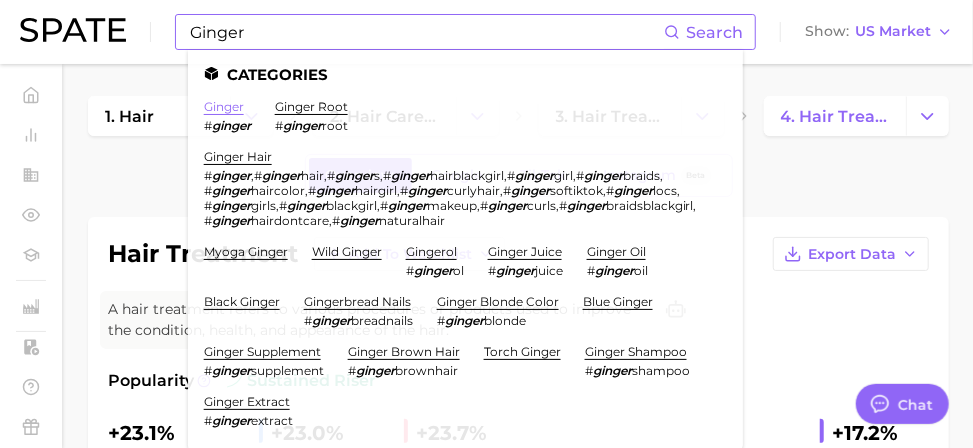 click on "ginger" at bounding box center [224, 106] 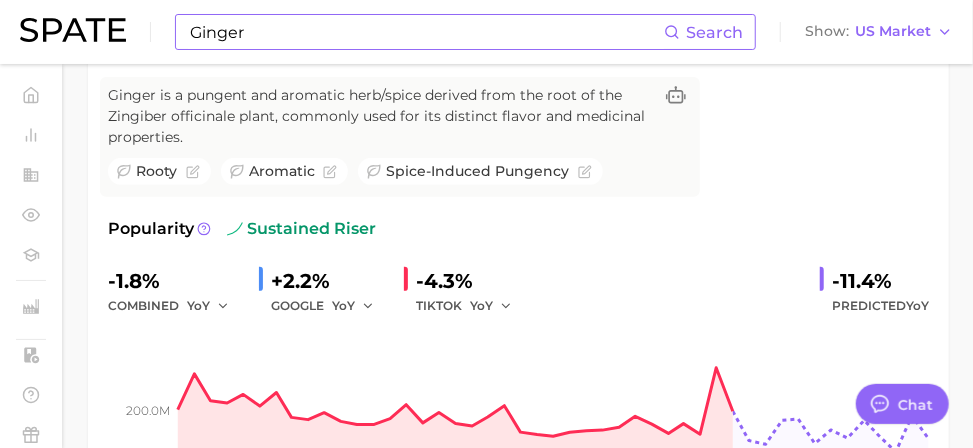 scroll, scrollTop: 240, scrollLeft: 0, axis: vertical 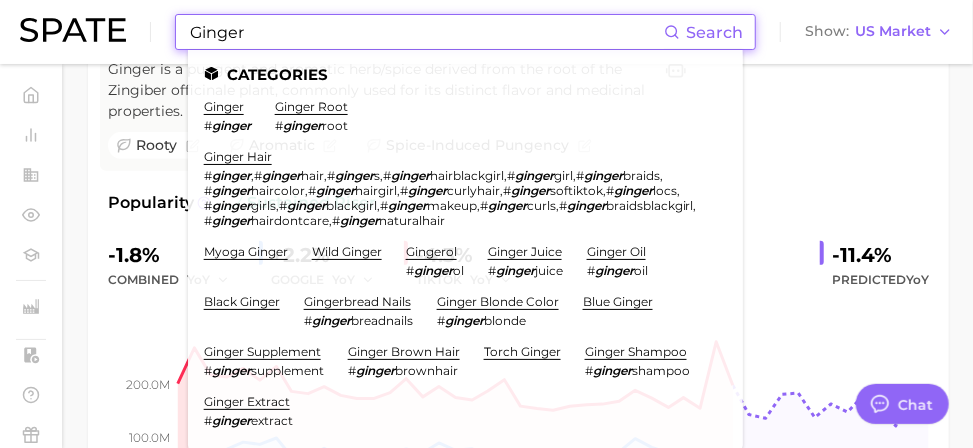 click on "Ginger" at bounding box center [426, 32] 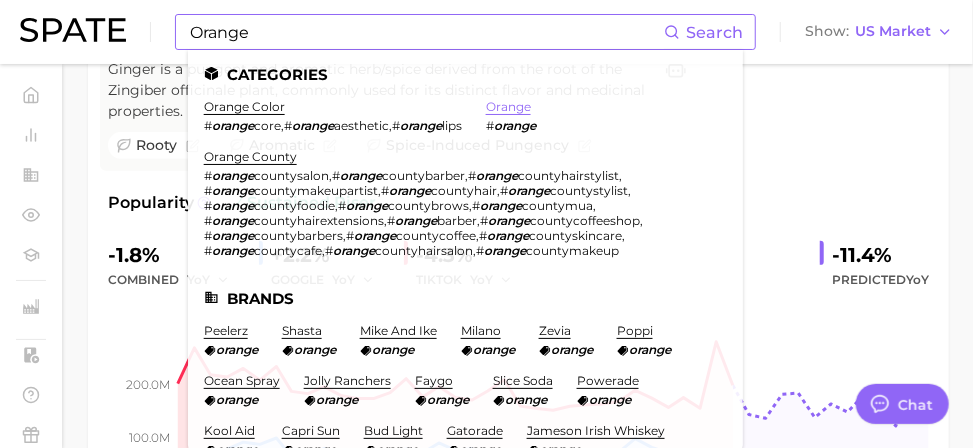 click on "orange" at bounding box center [508, 106] 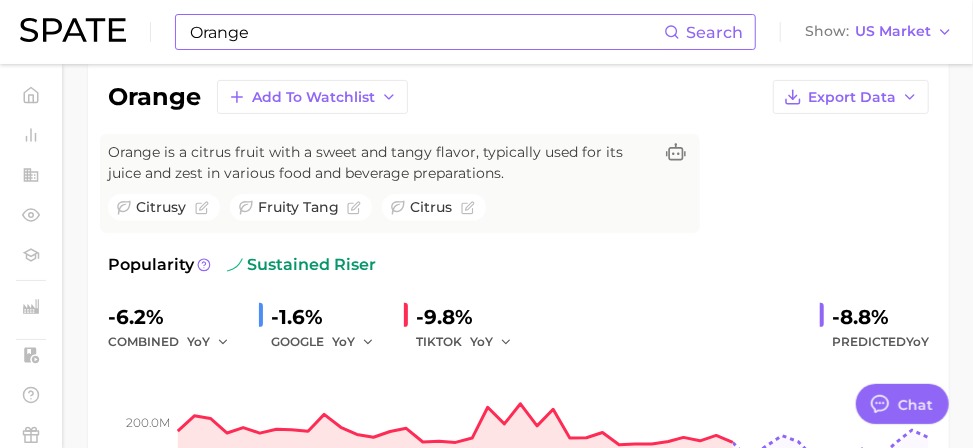 scroll, scrollTop: 160, scrollLeft: 0, axis: vertical 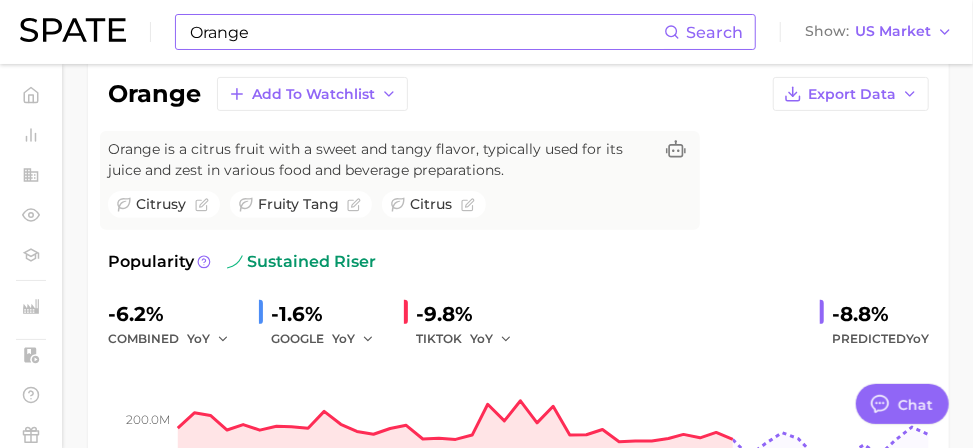 click on "Orange" at bounding box center (426, 32) 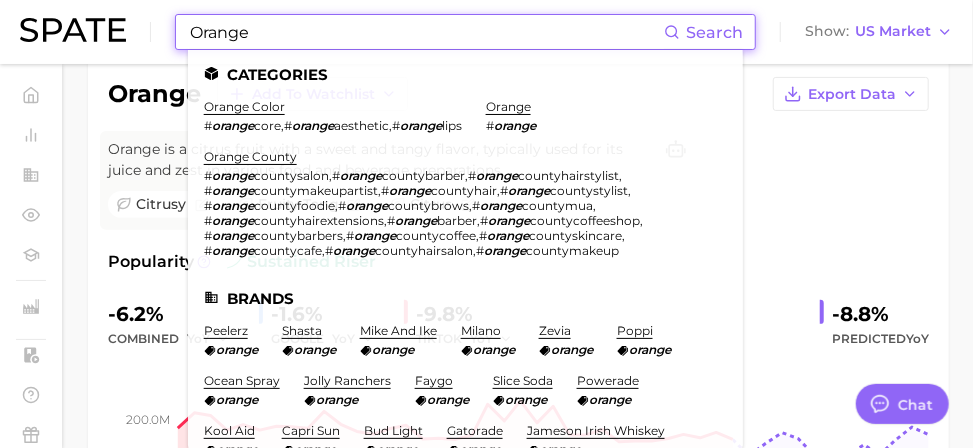 drag, startPoint x: 290, startPoint y: 36, endPoint x: -81, endPoint y: -21, distance: 375.35318 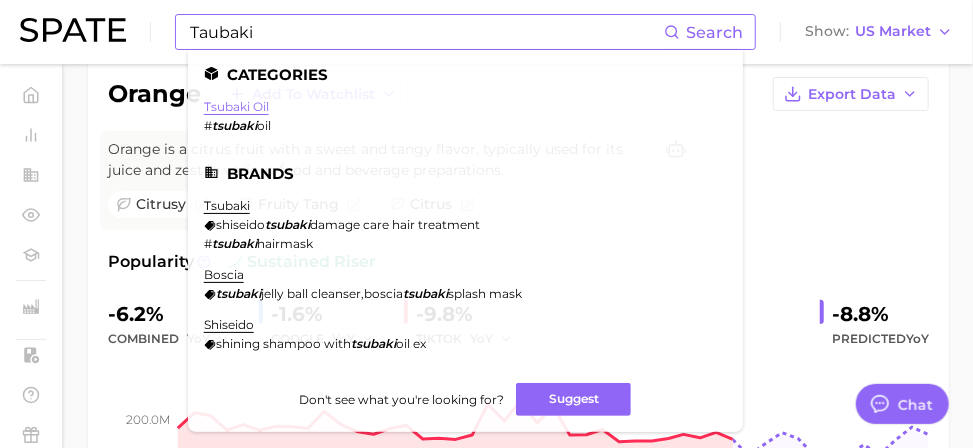 click on "tsubaki oil" at bounding box center [236, 106] 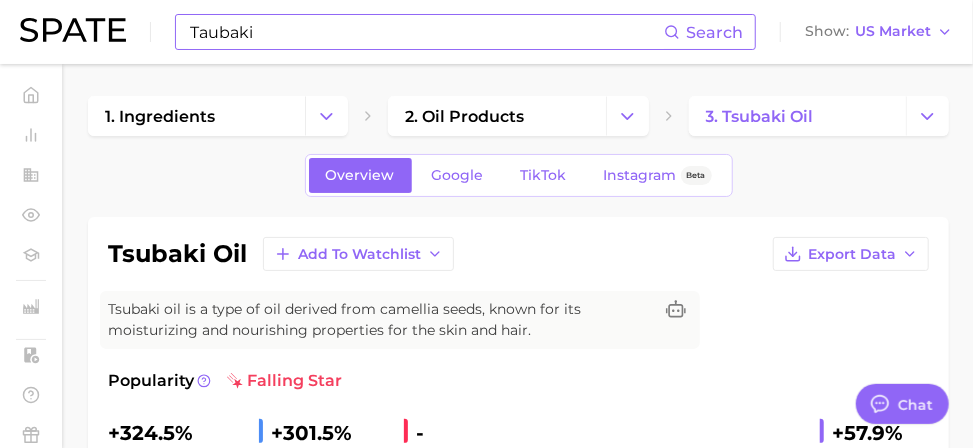scroll, scrollTop: 80, scrollLeft: 0, axis: vertical 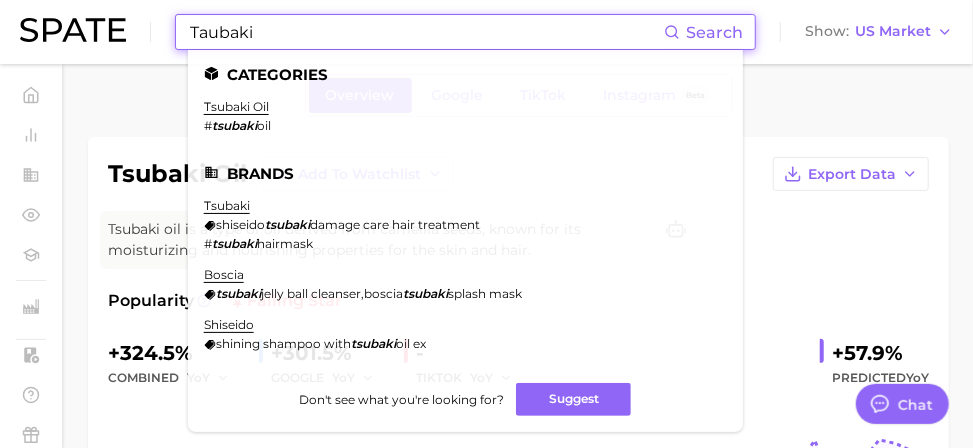 drag, startPoint x: 260, startPoint y: 32, endPoint x: 176, endPoint y: 25, distance: 84.29116 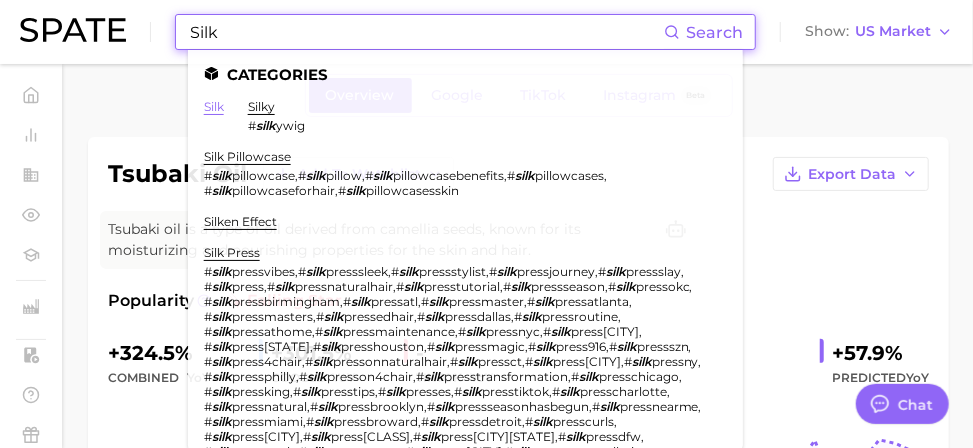 type on "Silk" 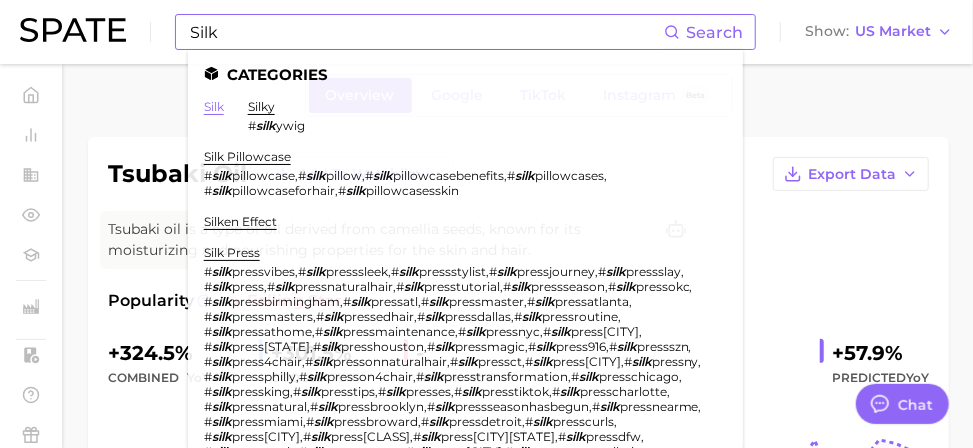 click on "silk" at bounding box center [214, 106] 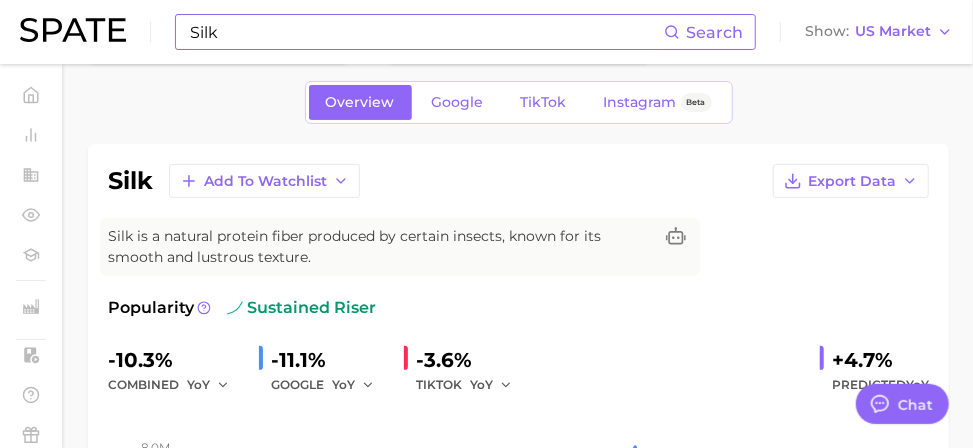 scroll, scrollTop: 160, scrollLeft: 0, axis: vertical 